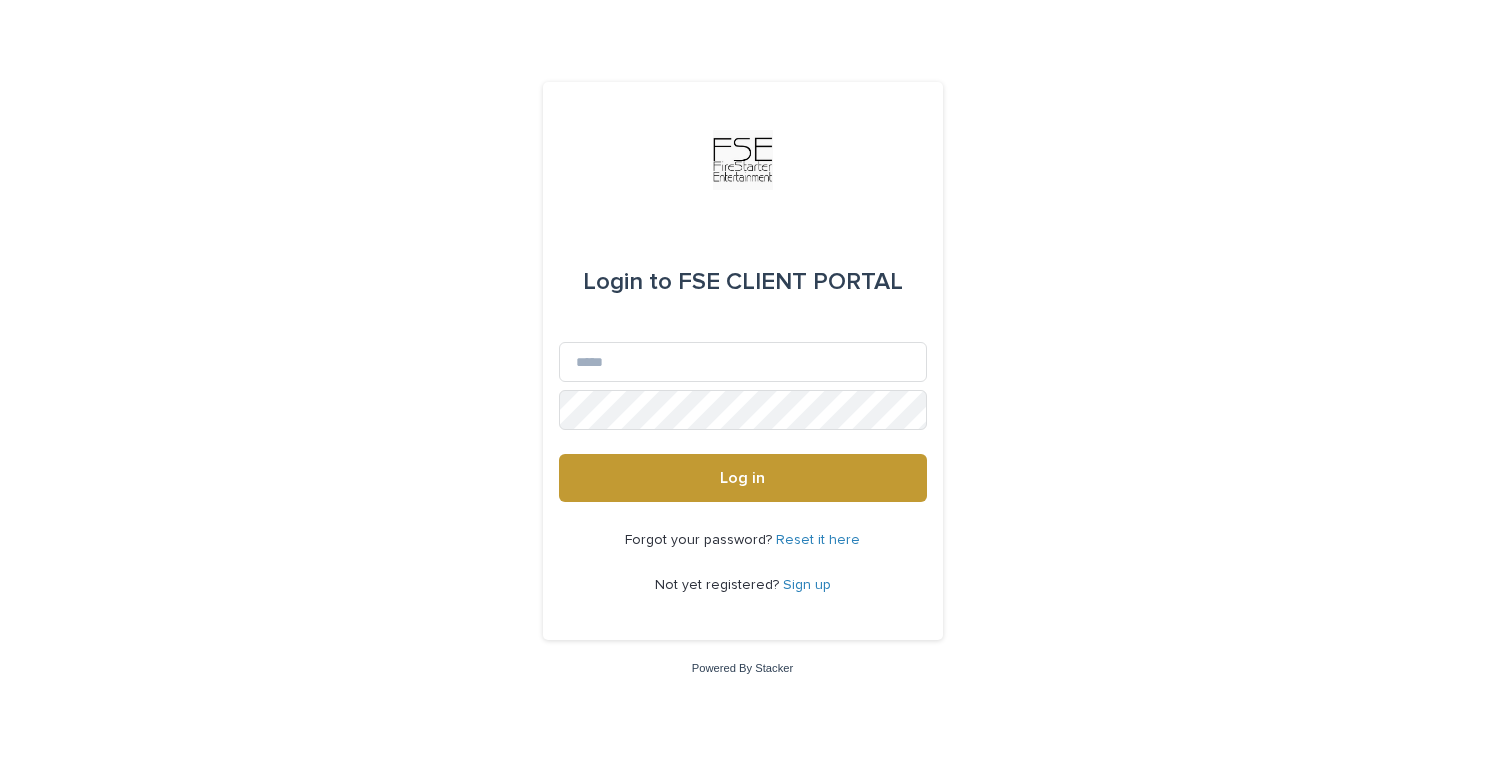 scroll, scrollTop: 0, scrollLeft: 0, axis: both 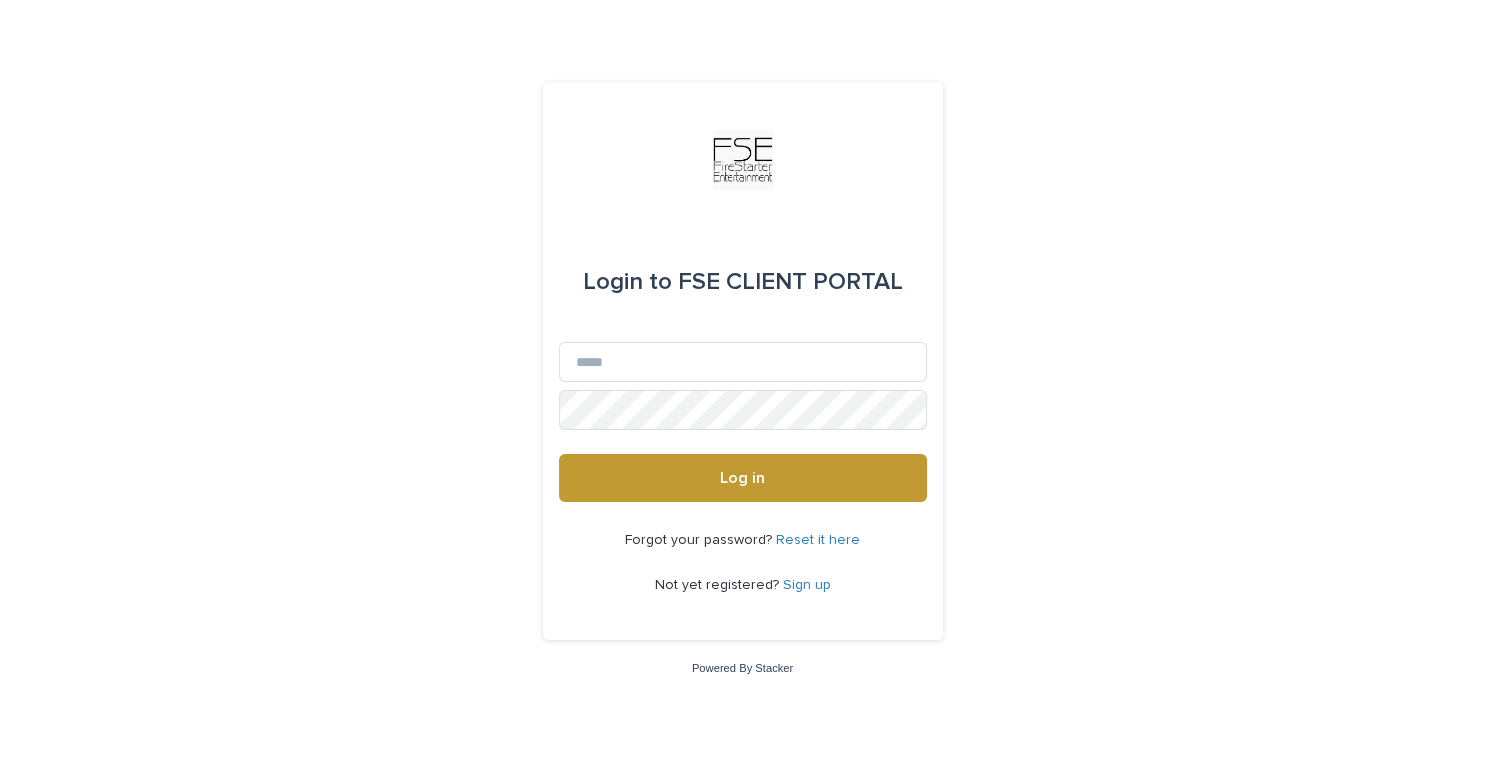 type on "**********" 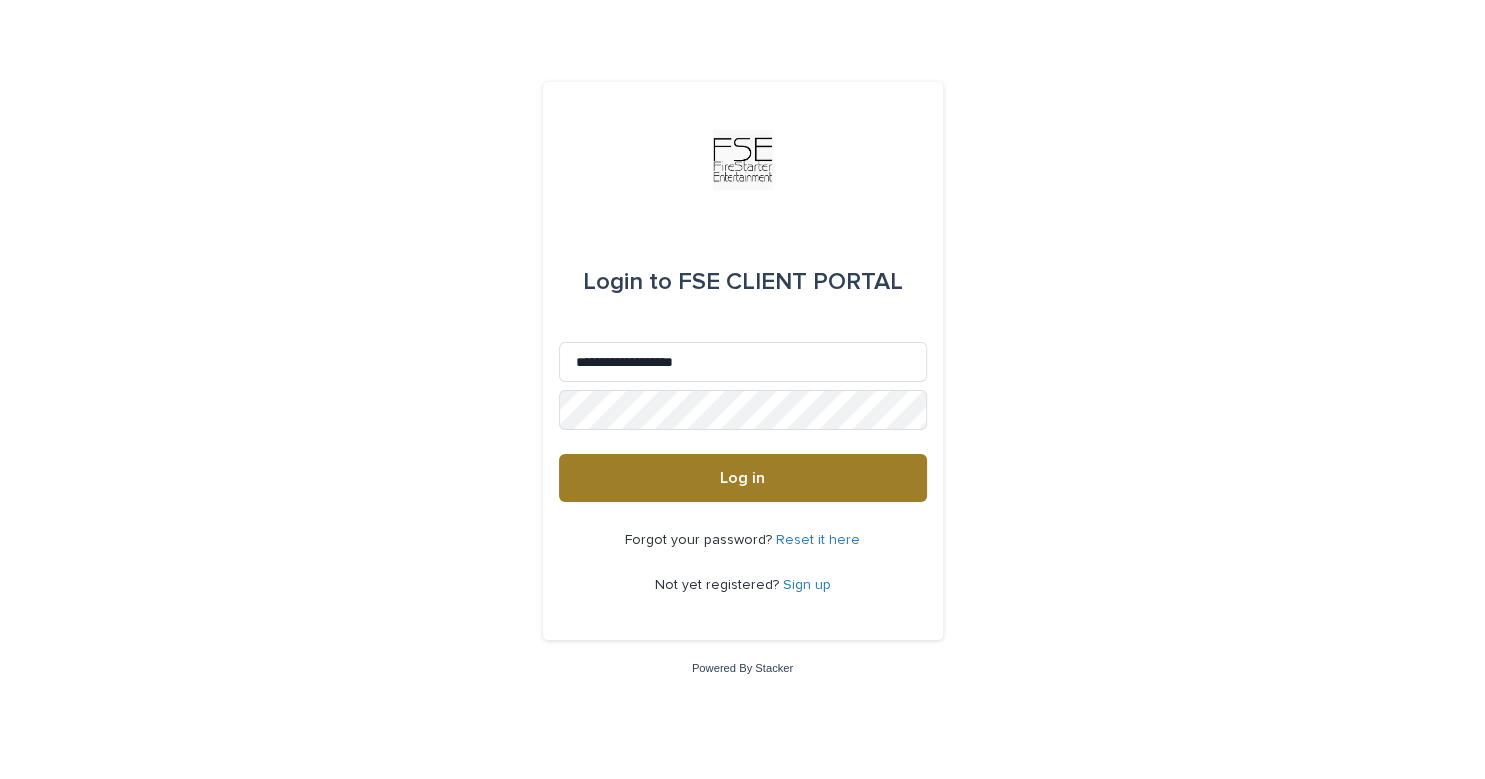 click on "Log in" at bounding box center (743, 478) 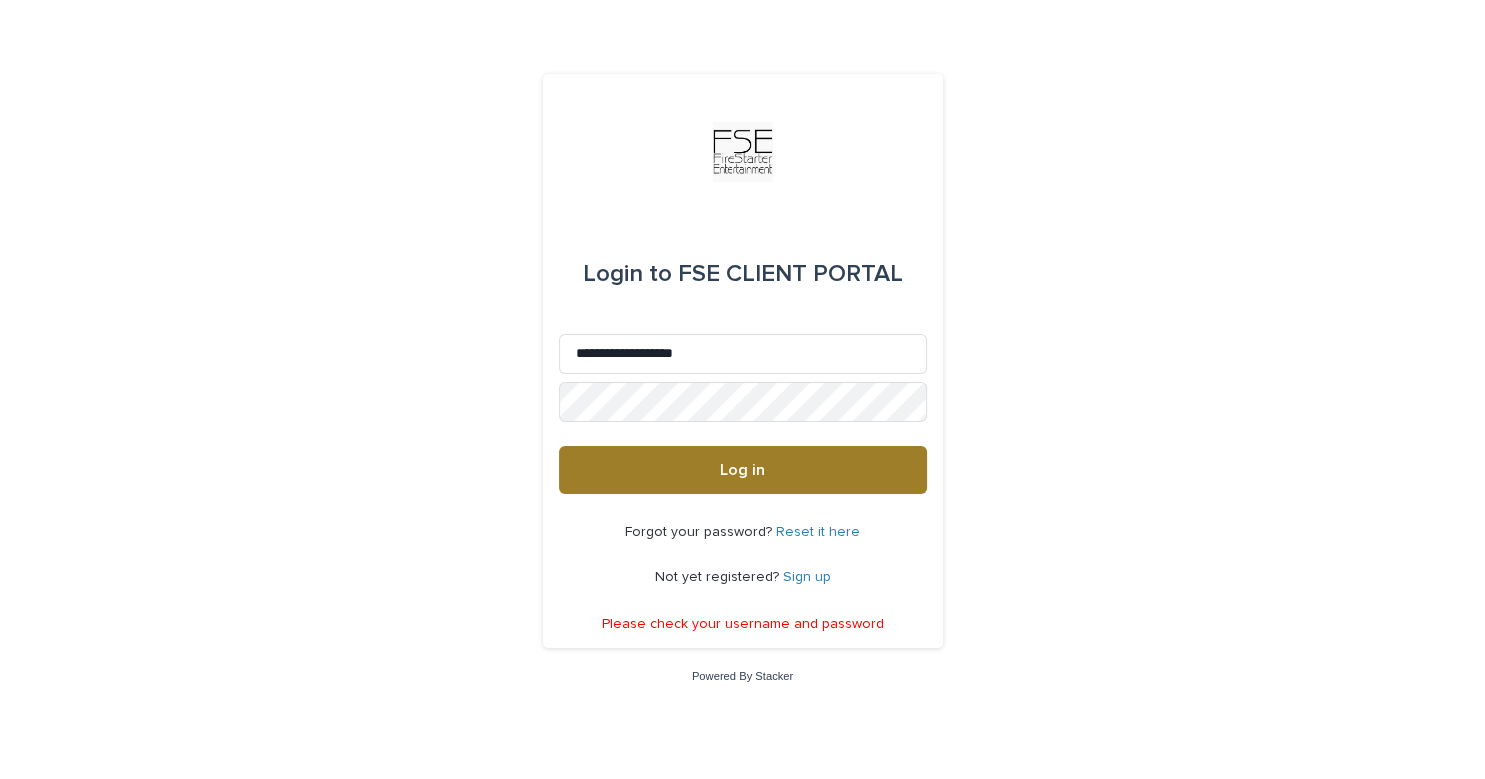 click on "Log in" at bounding box center [743, 470] 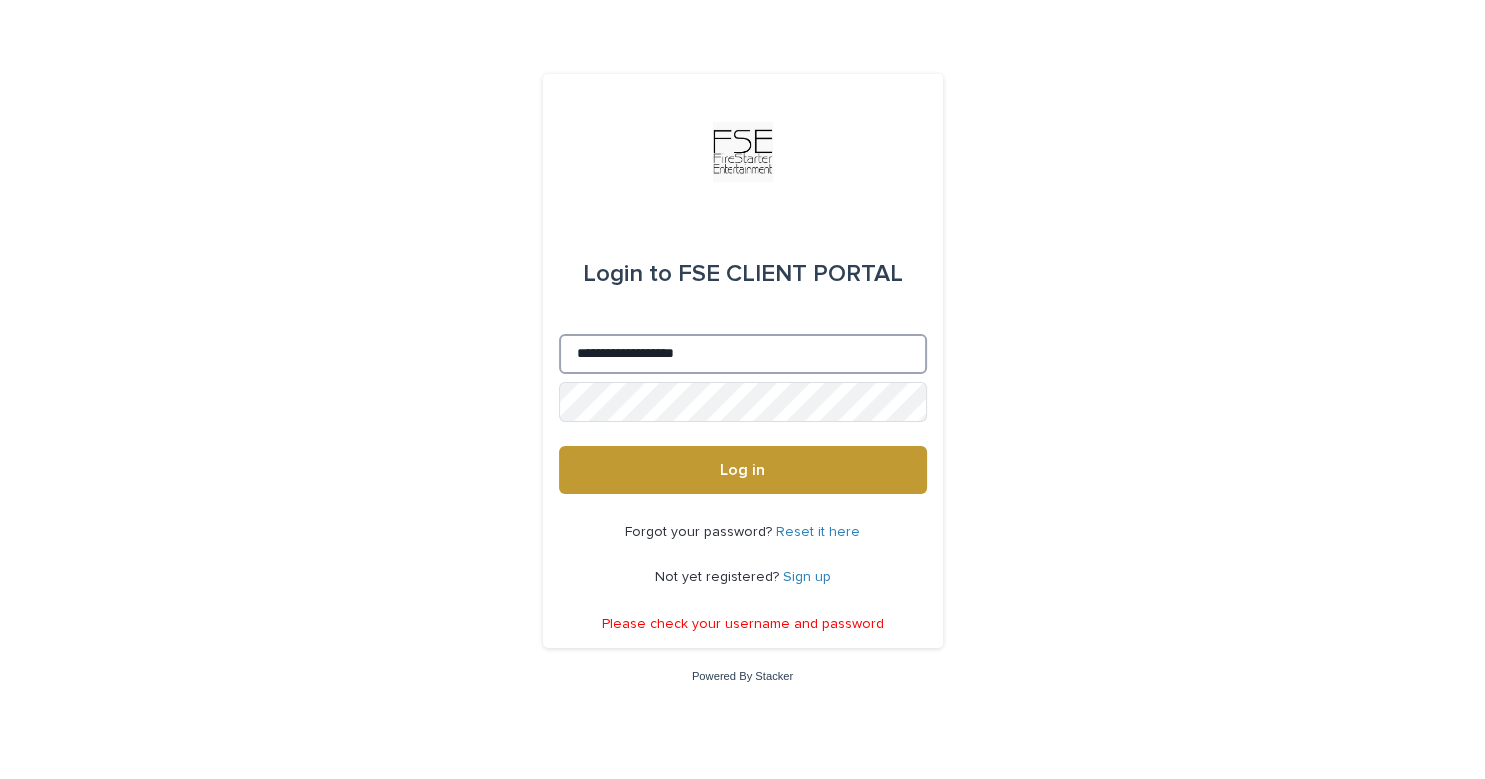 click on "**********" at bounding box center [743, 354] 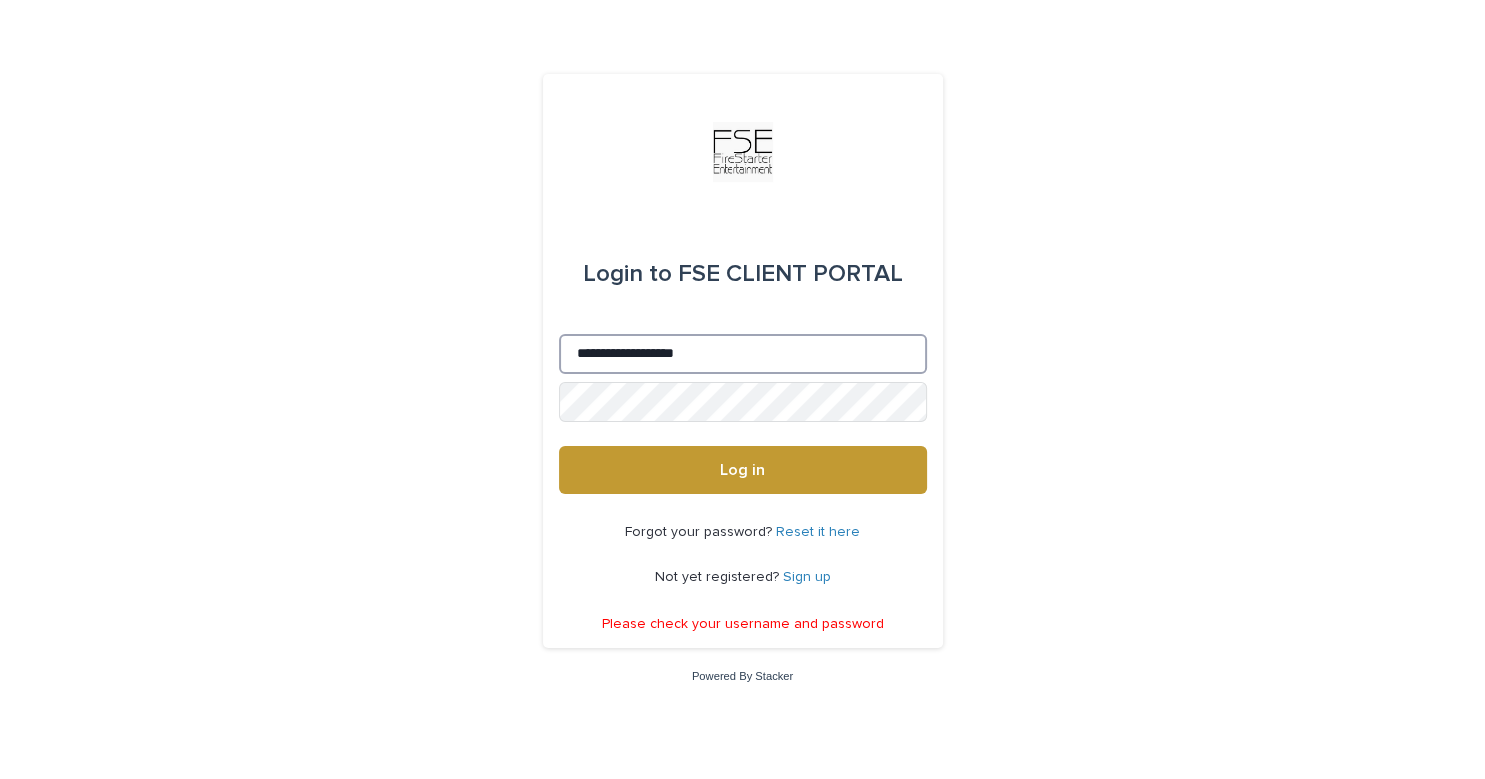 click on "**********" at bounding box center (743, 354) 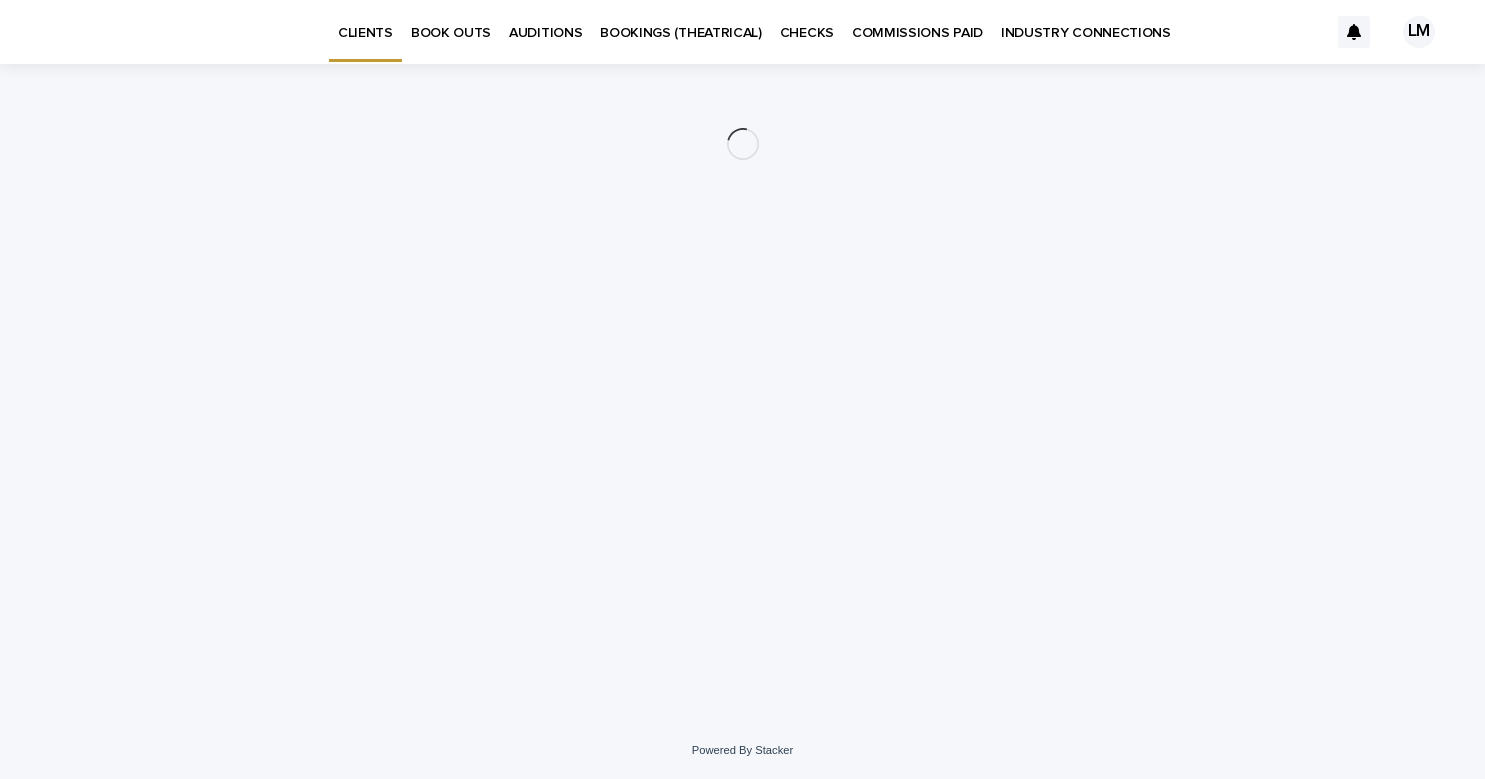 scroll, scrollTop: 0, scrollLeft: 0, axis: both 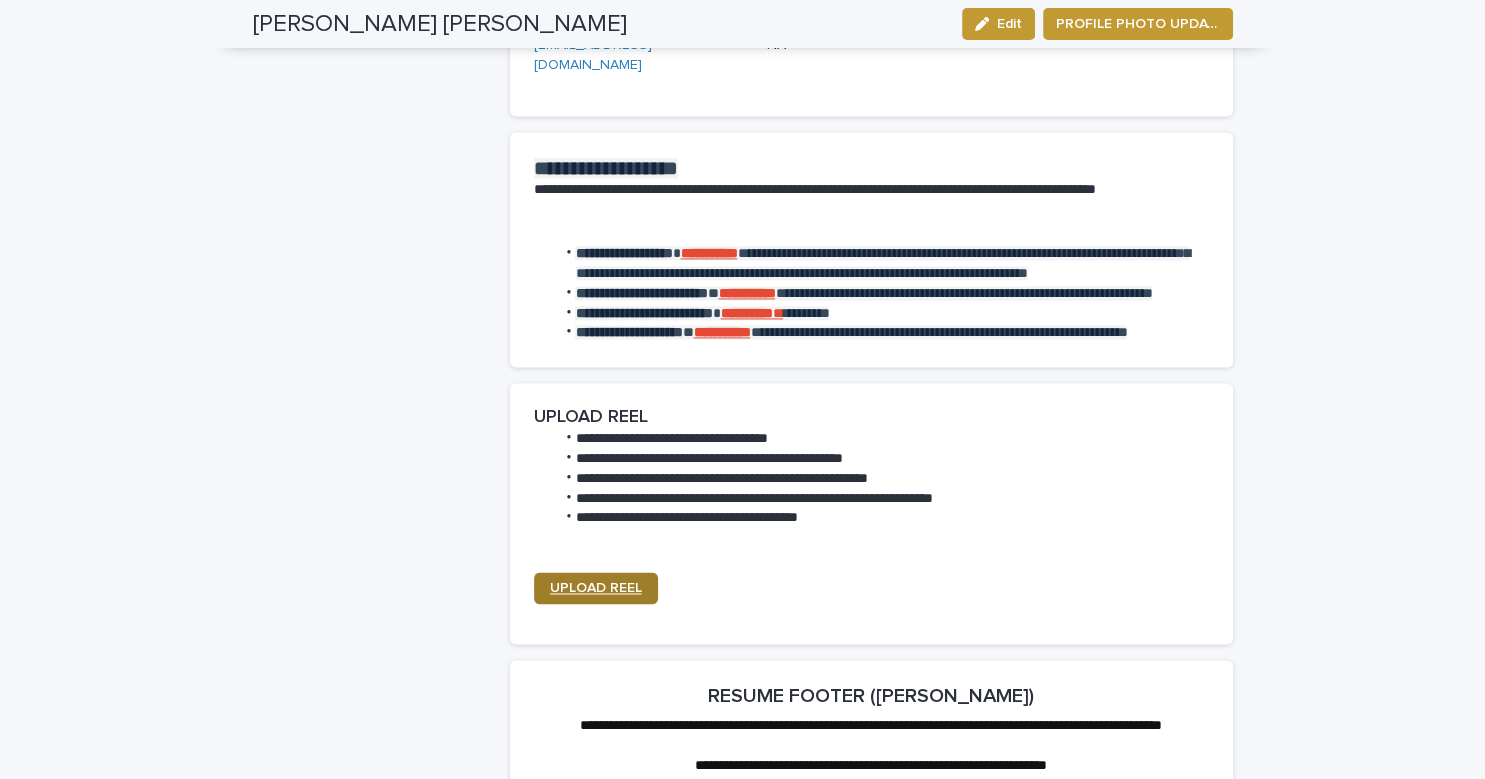 click on "UPLOAD REEL" at bounding box center (596, 588) 